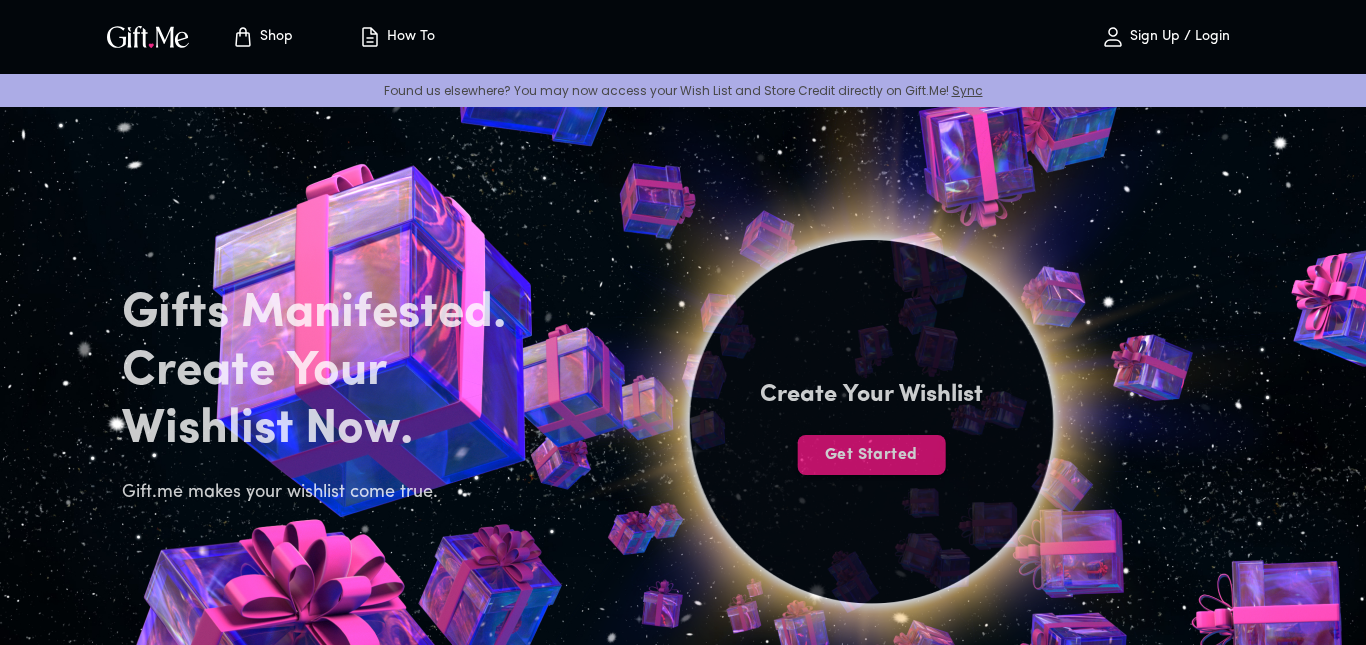 scroll, scrollTop: 0, scrollLeft: 0, axis: both 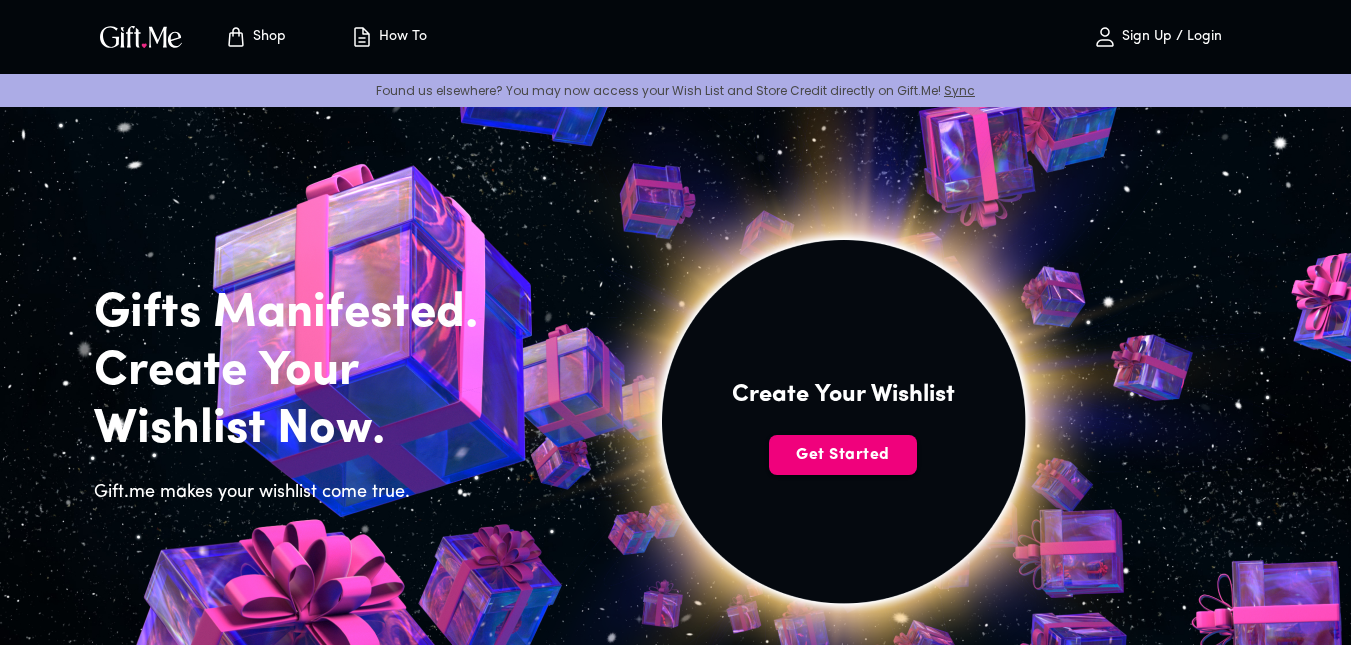 click on "Get Started" at bounding box center (843, 455) 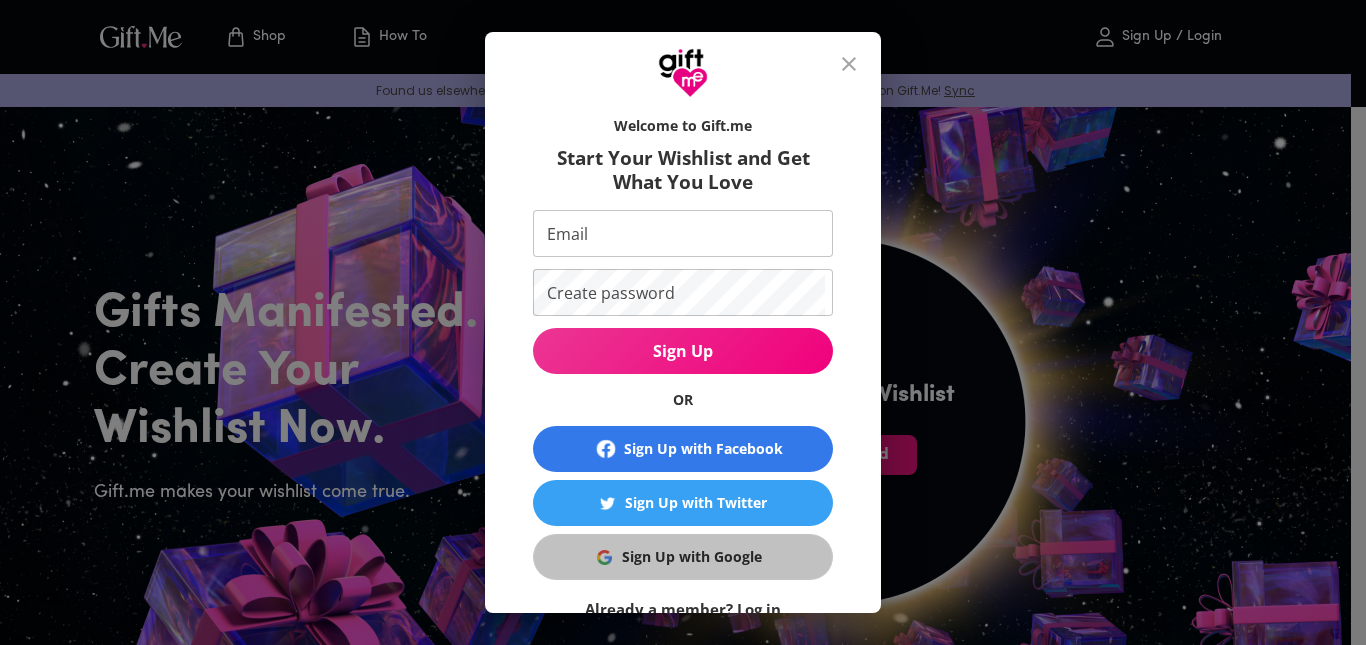 click on "Sign Up with Google" at bounding box center [692, 557] 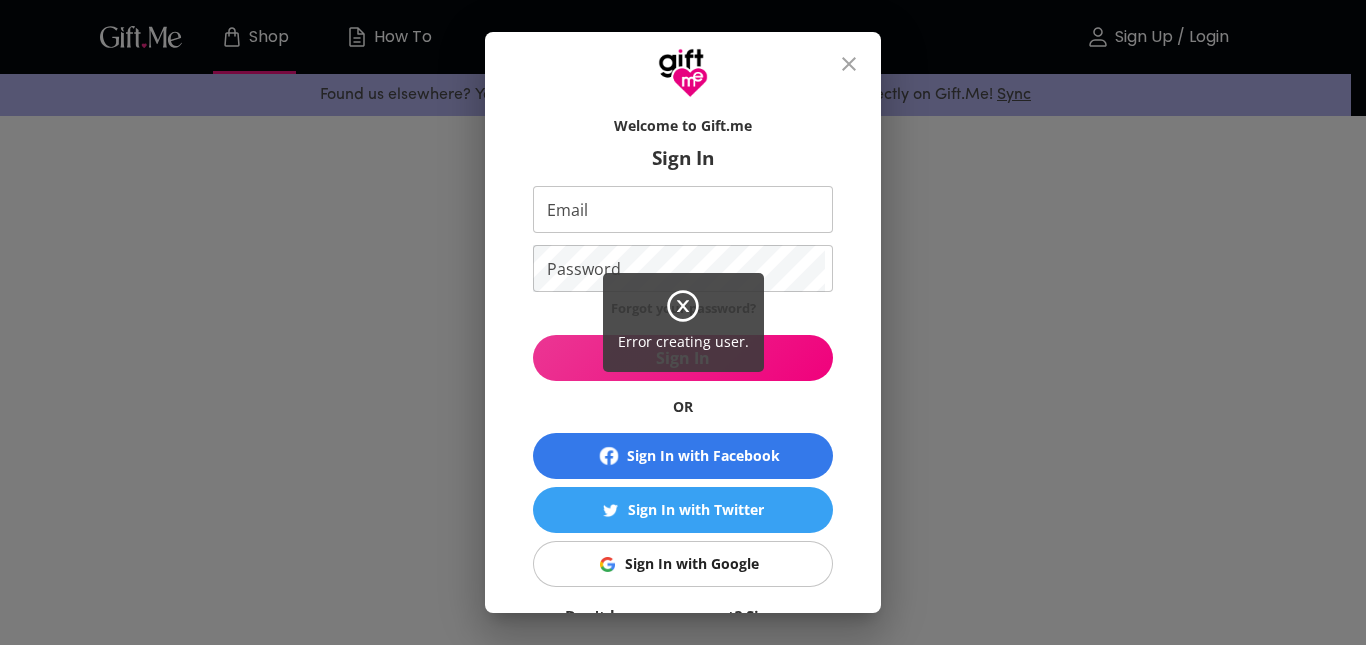 scroll, scrollTop: 0, scrollLeft: 0, axis: both 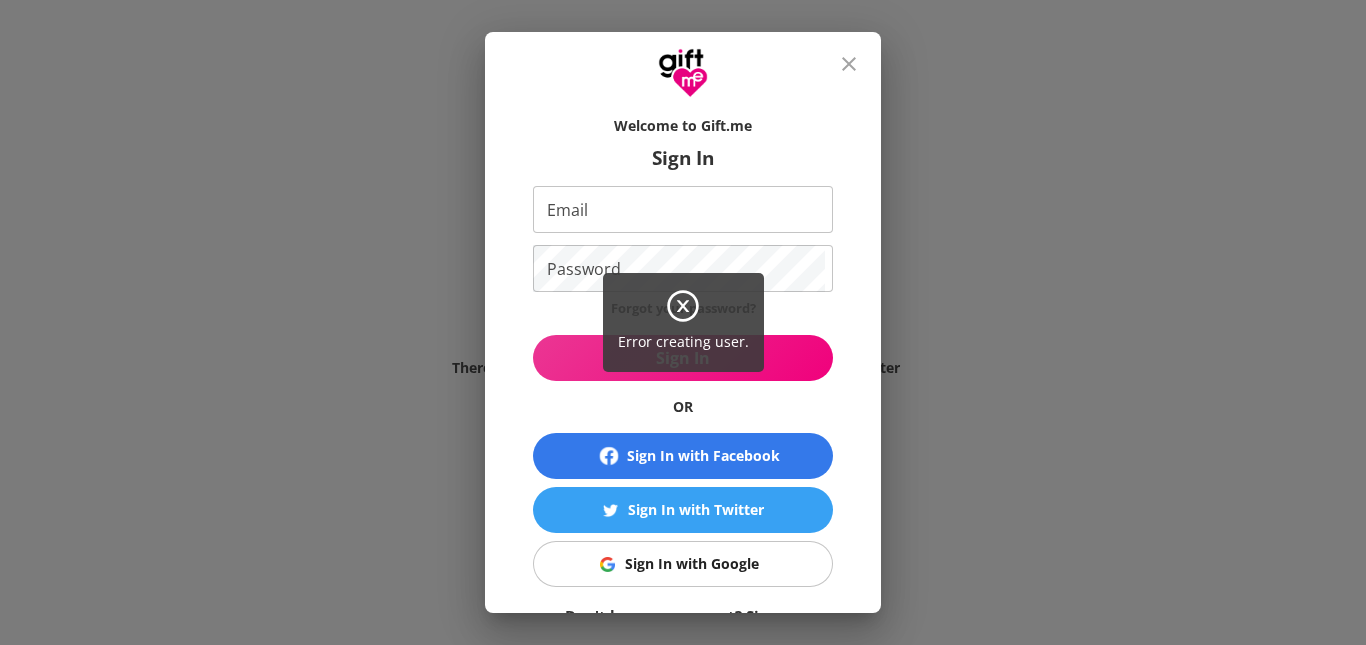 click on "Error creating user." at bounding box center [683, 322] 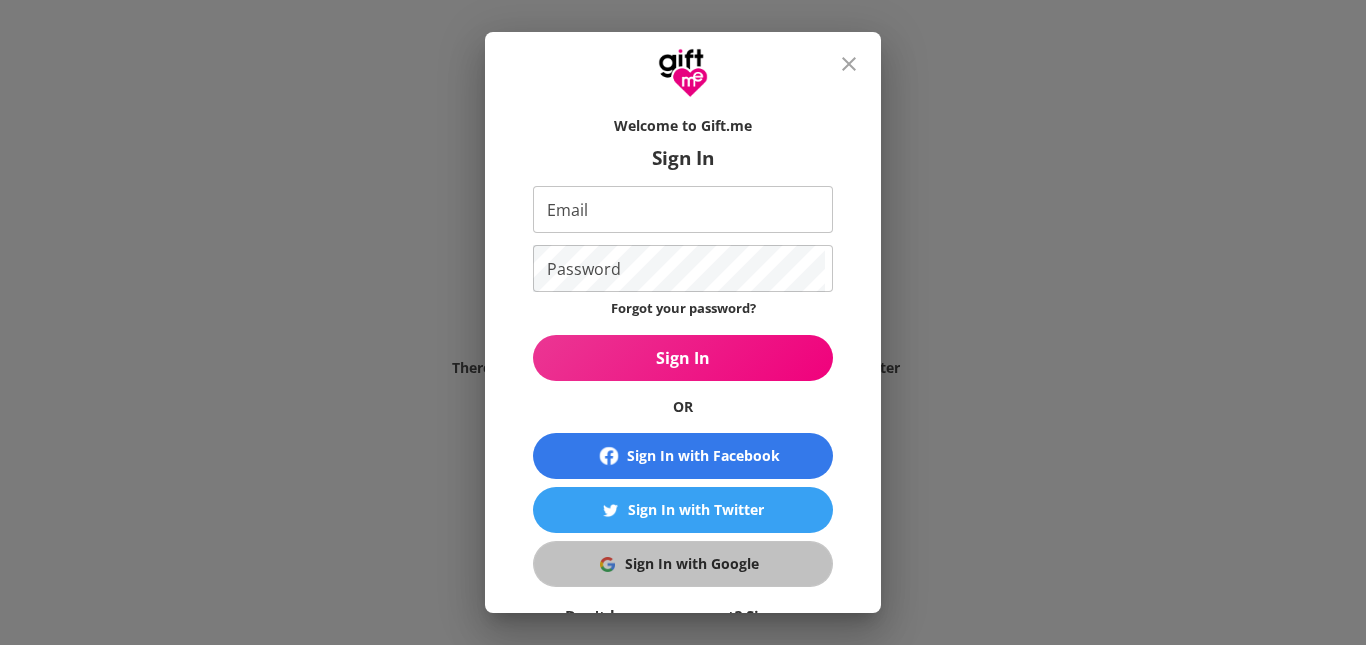 click on "Sign In with Google" at bounding box center [692, 564] 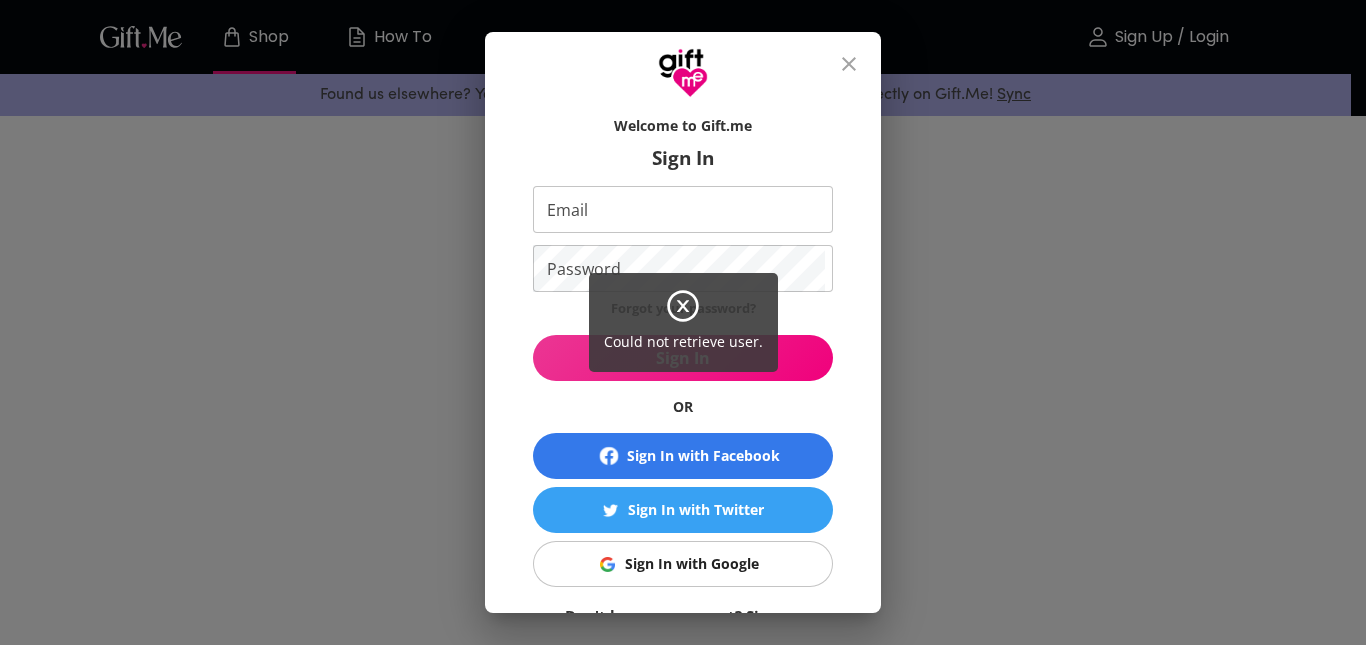 scroll, scrollTop: 0, scrollLeft: 0, axis: both 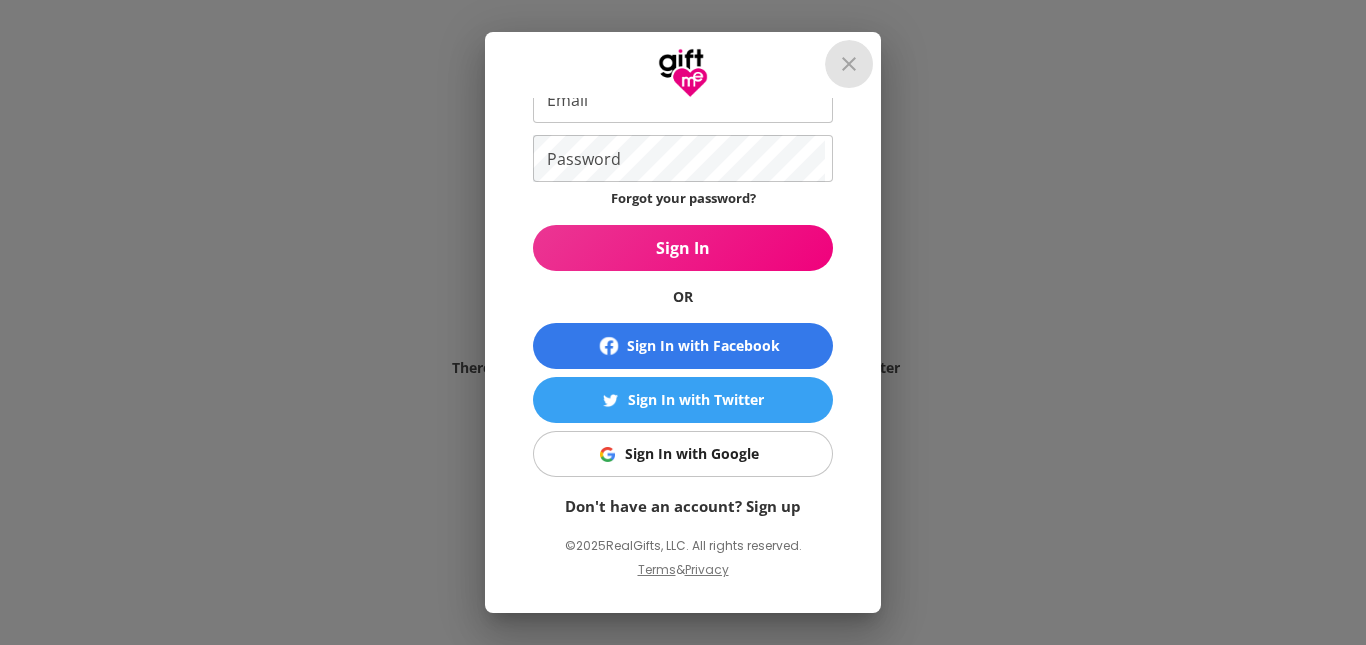 click 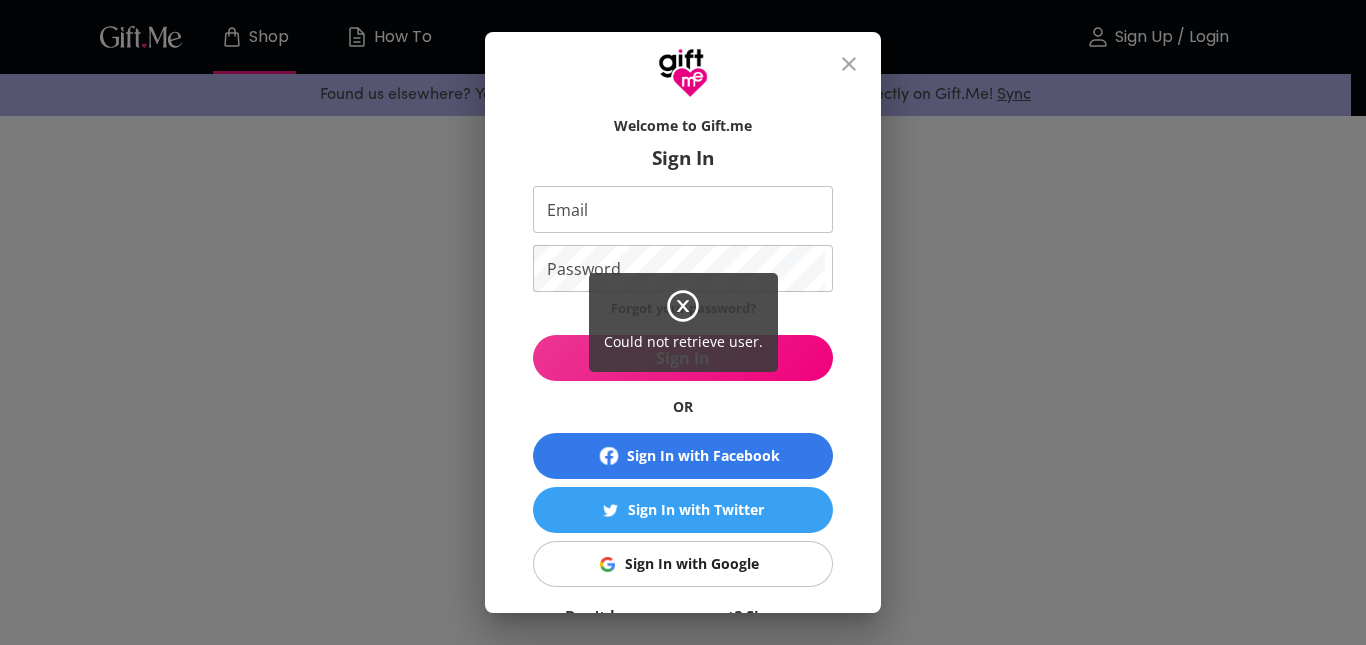 scroll, scrollTop: 0, scrollLeft: 0, axis: both 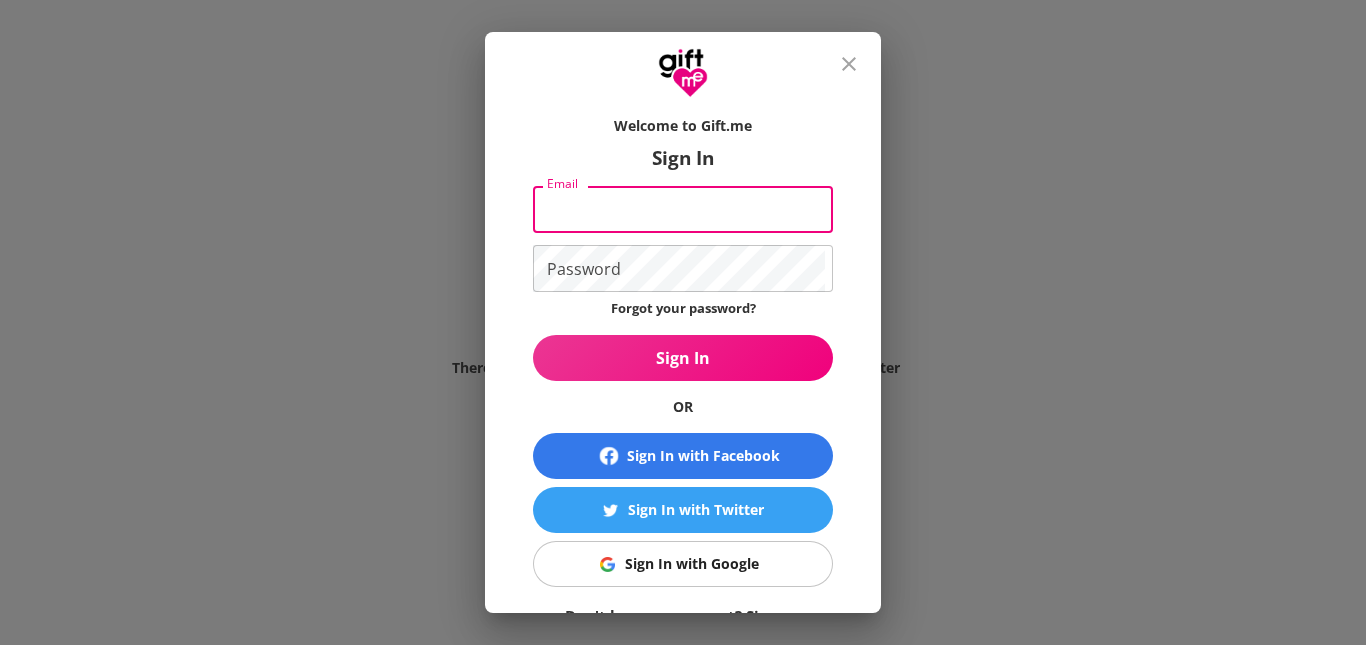 click on "Email" at bounding box center (679, 209) 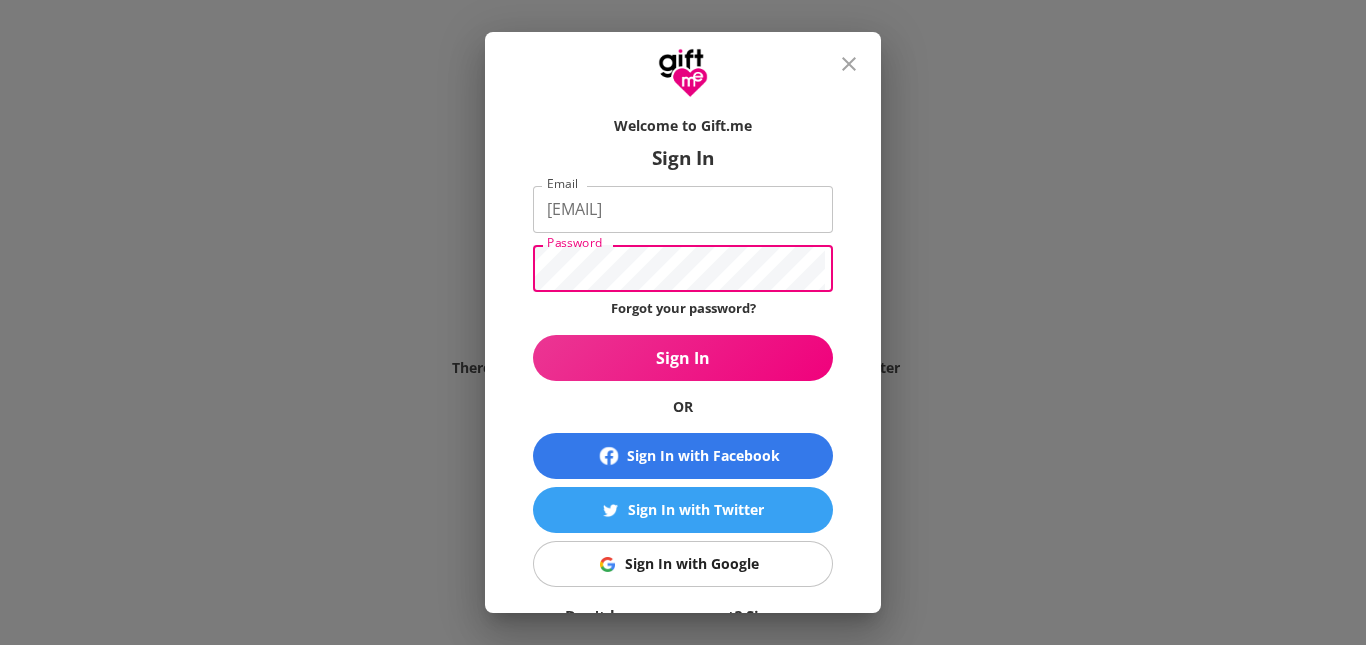 click on "Sign In" at bounding box center [683, 358] 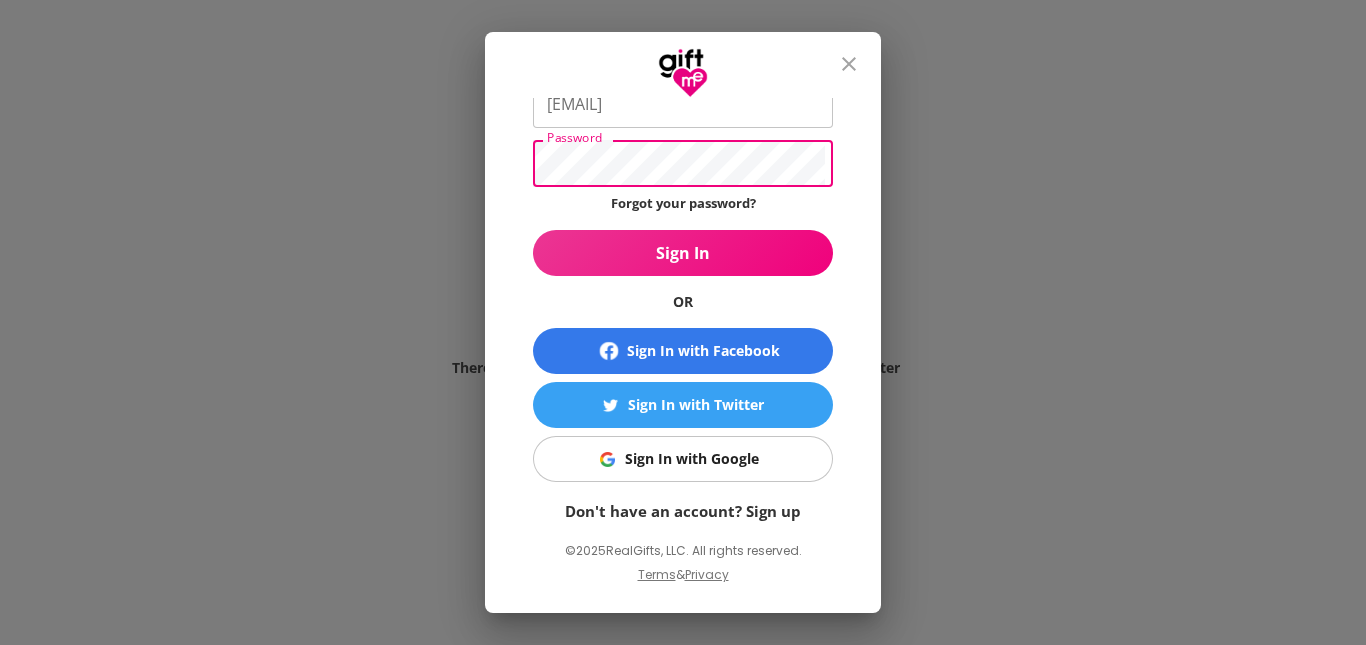 scroll, scrollTop: 110, scrollLeft: 0, axis: vertical 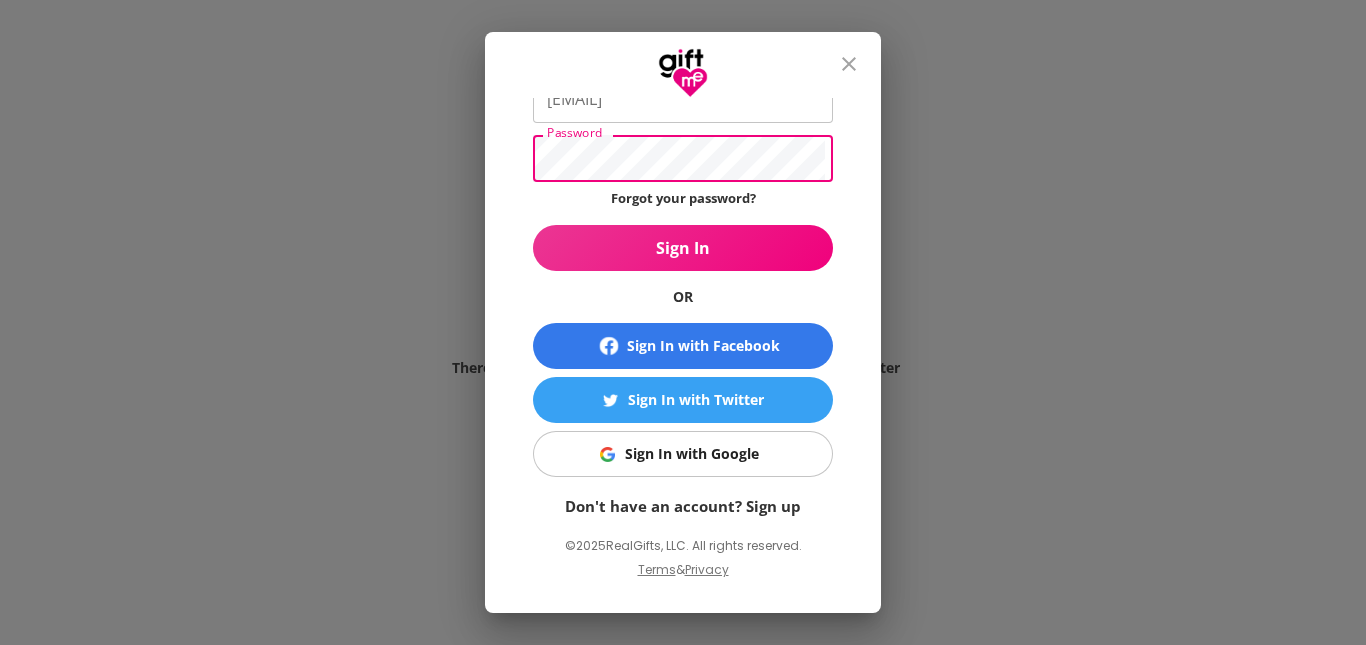 click on "Don't have an account? Sign up" at bounding box center (683, 506) 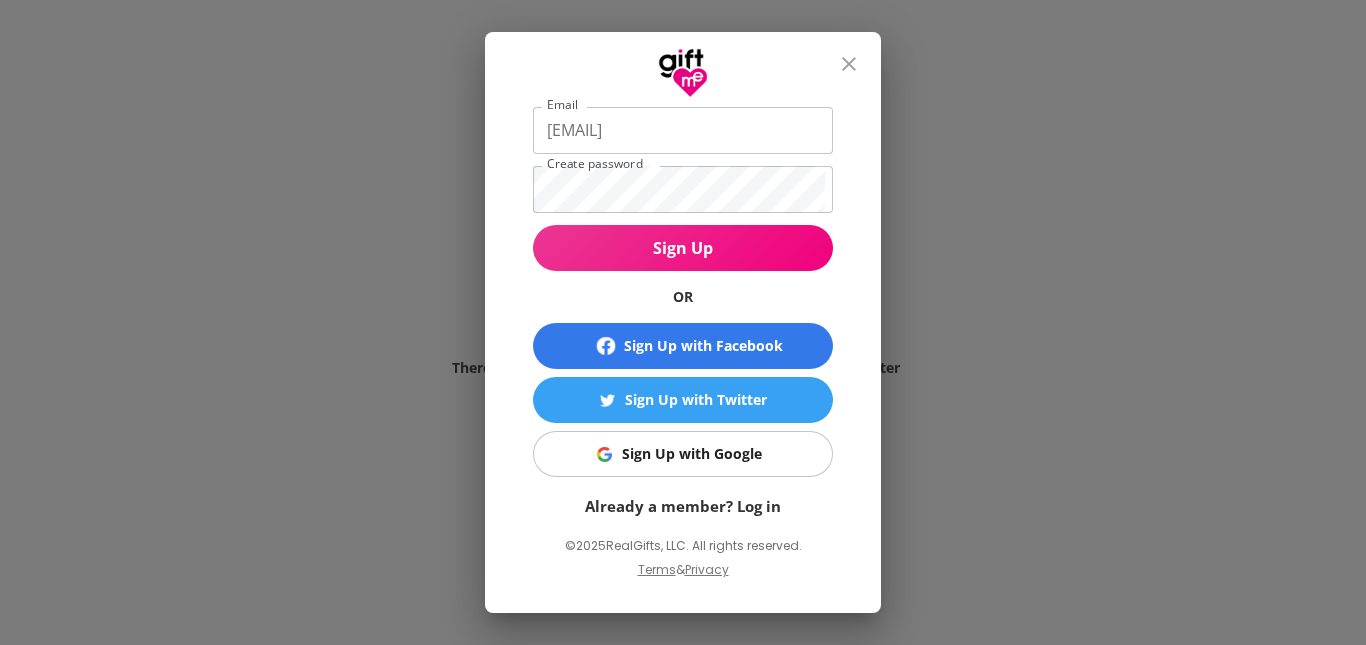 scroll, scrollTop: 103, scrollLeft: 0, axis: vertical 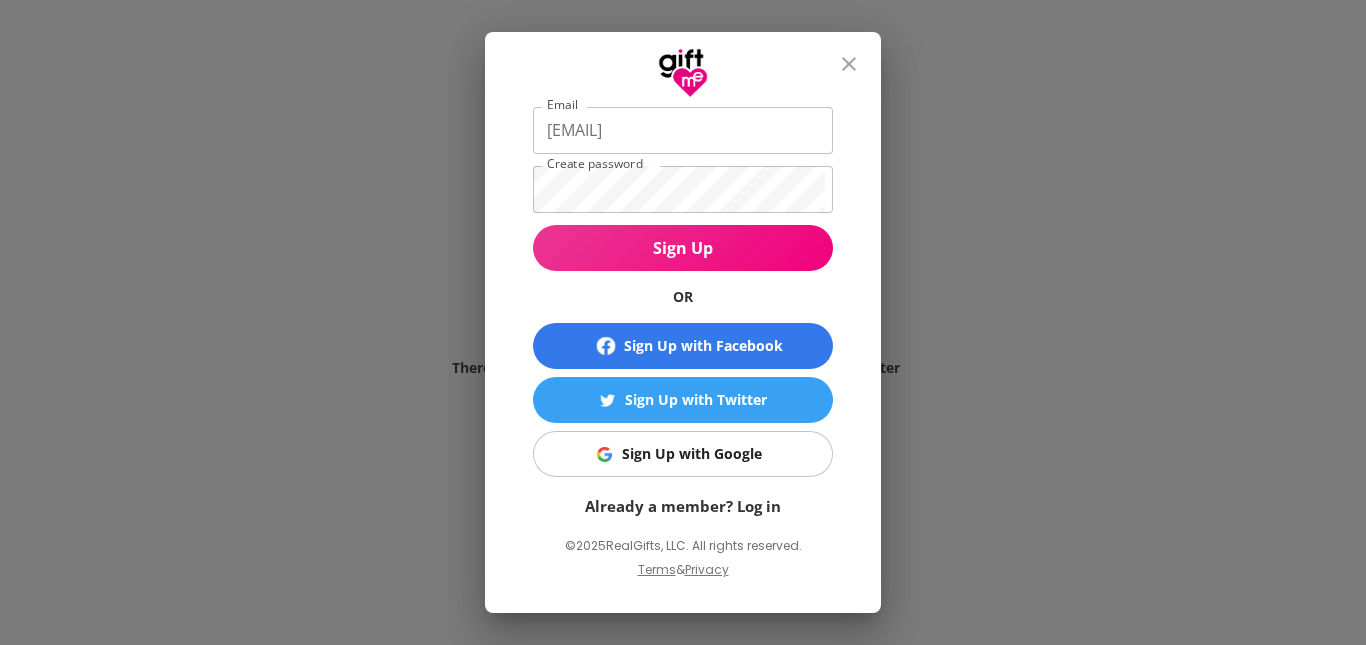 click on "Already a member? Log in" at bounding box center (683, 506) 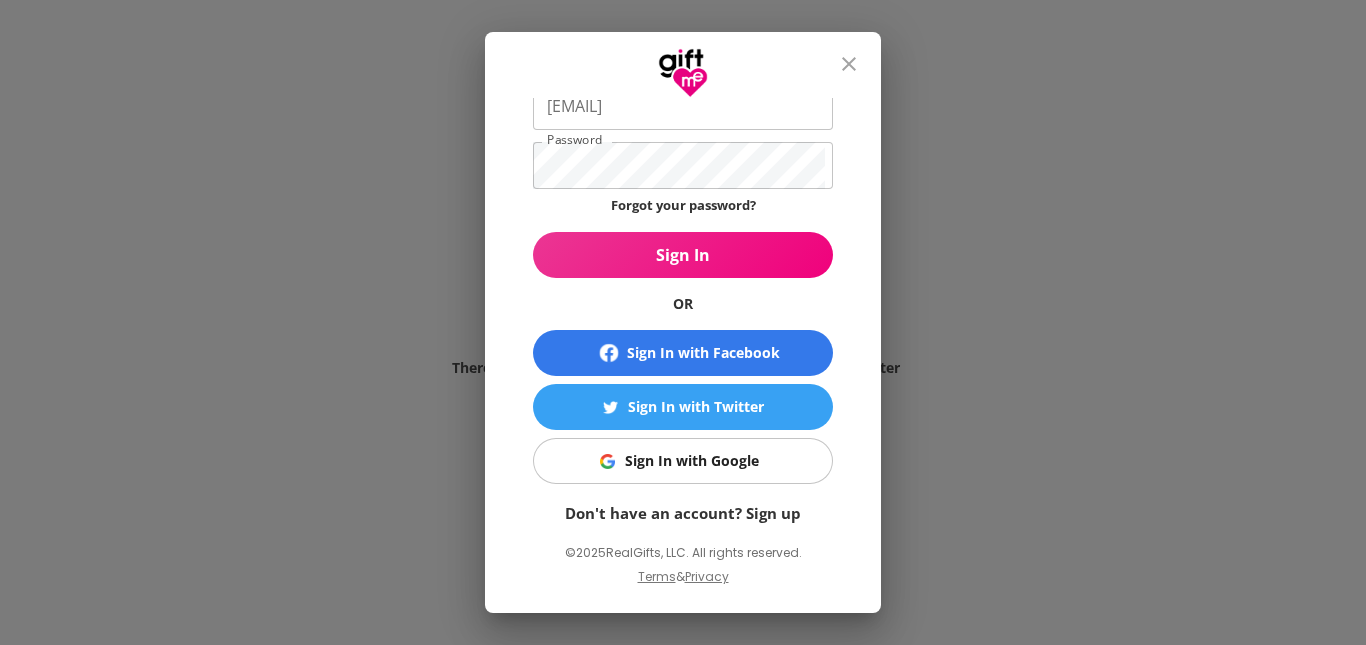 scroll, scrollTop: 110, scrollLeft: 0, axis: vertical 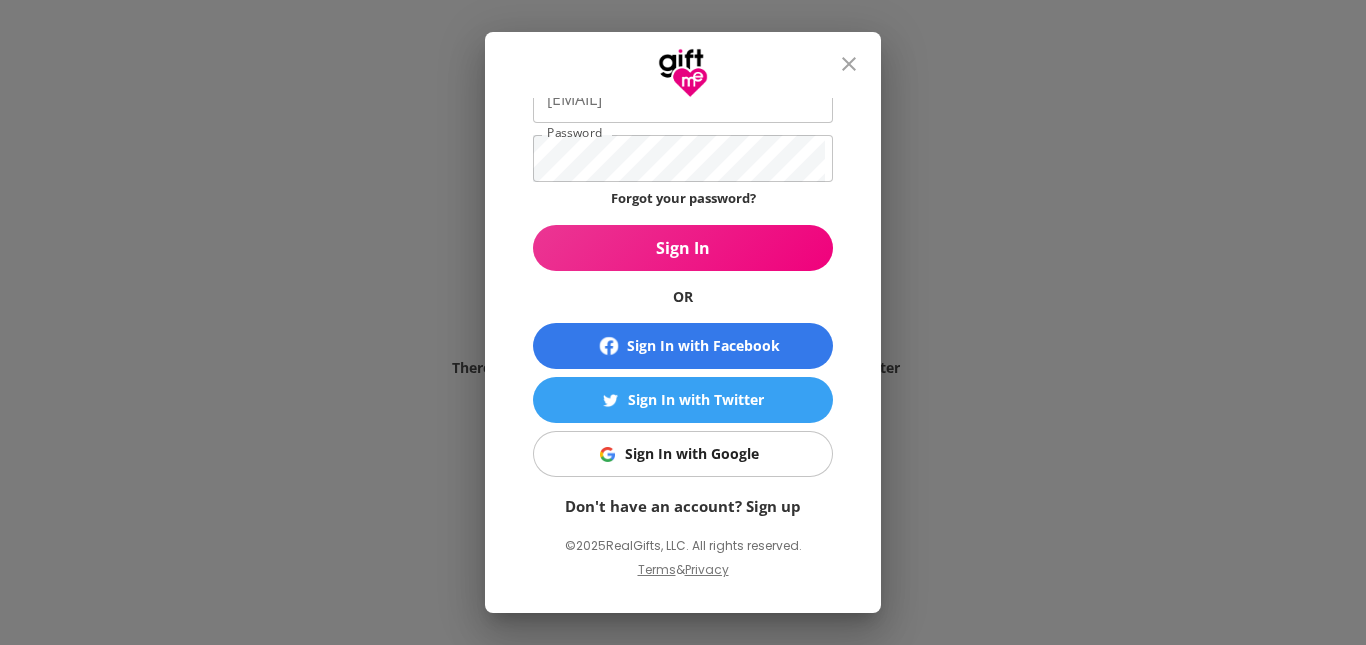 click on "Sign In with Google" at bounding box center [692, 454] 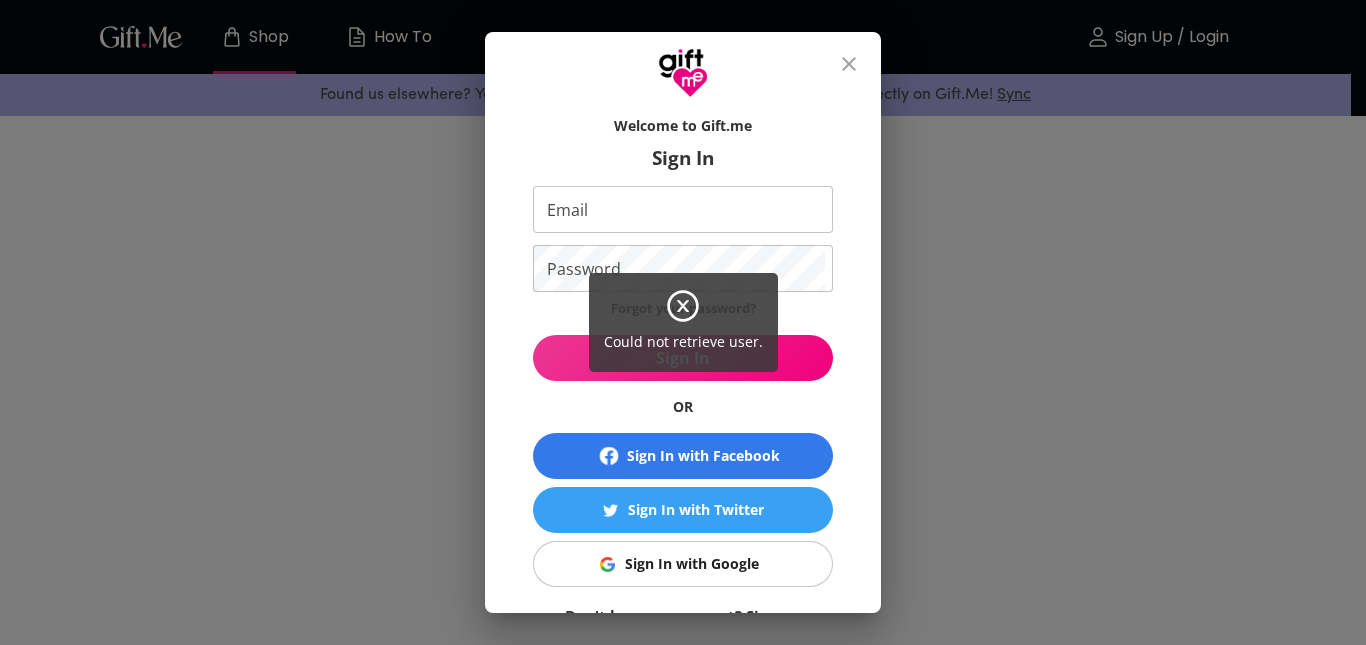 scroll, scrollTop: 0, scrollLeft: 0, axis: both 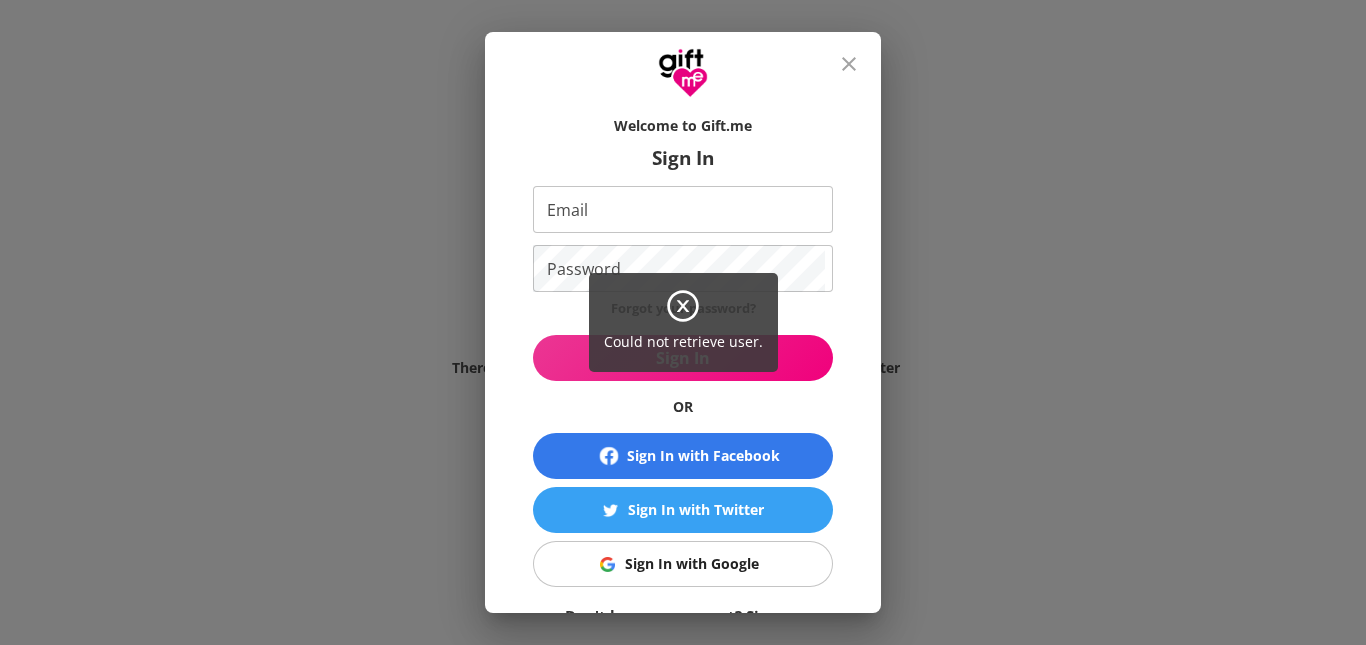 click on "Could not retrieve user." at bounding box center [683, 322] 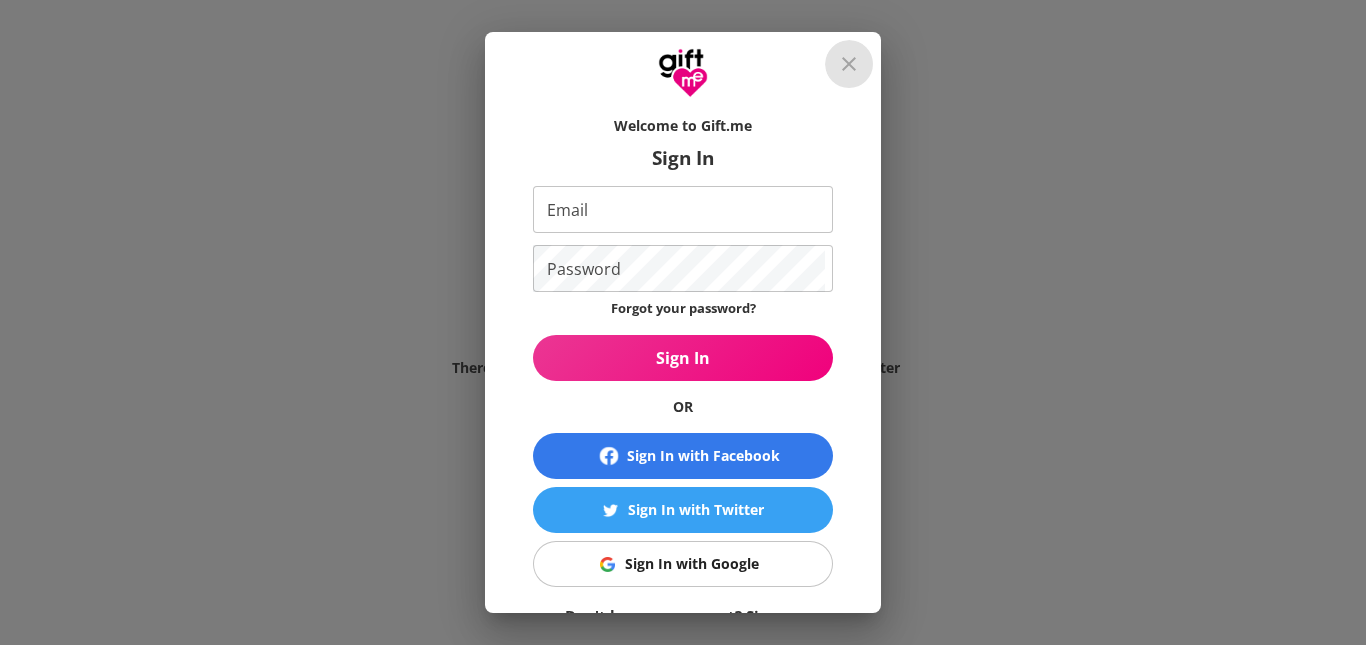 click 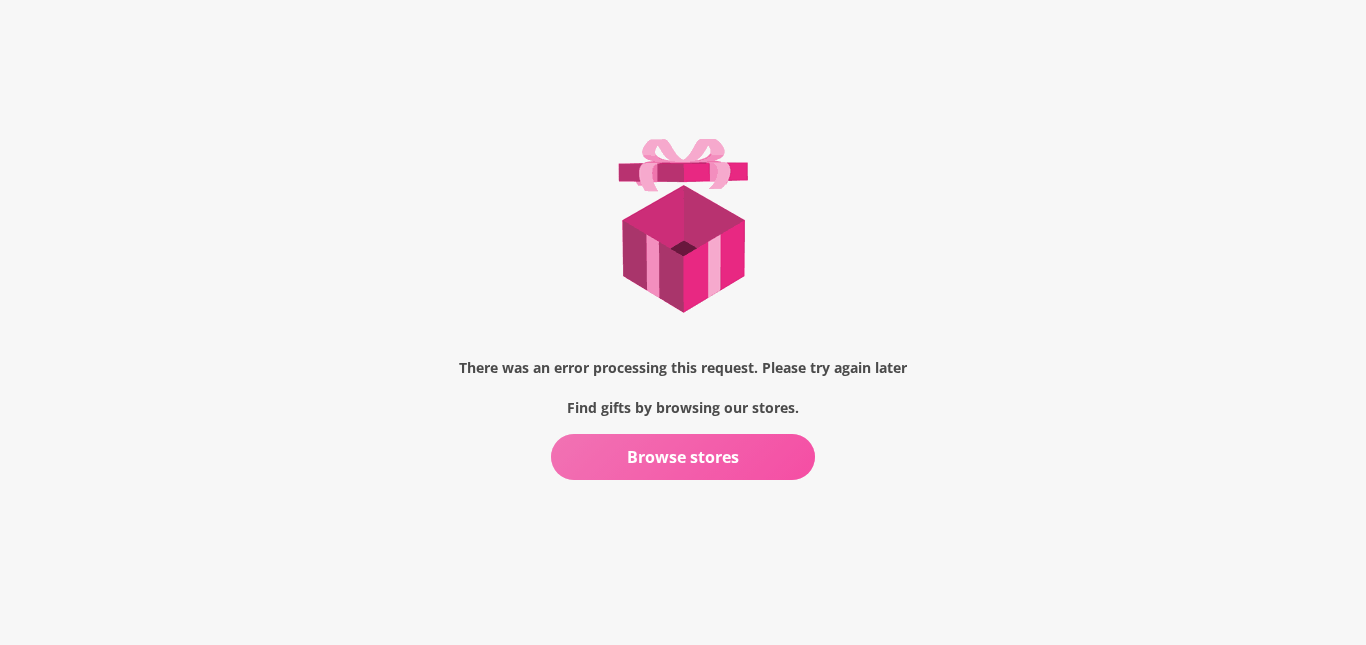 click on "Browse stores" at bounding box center [683, 457] 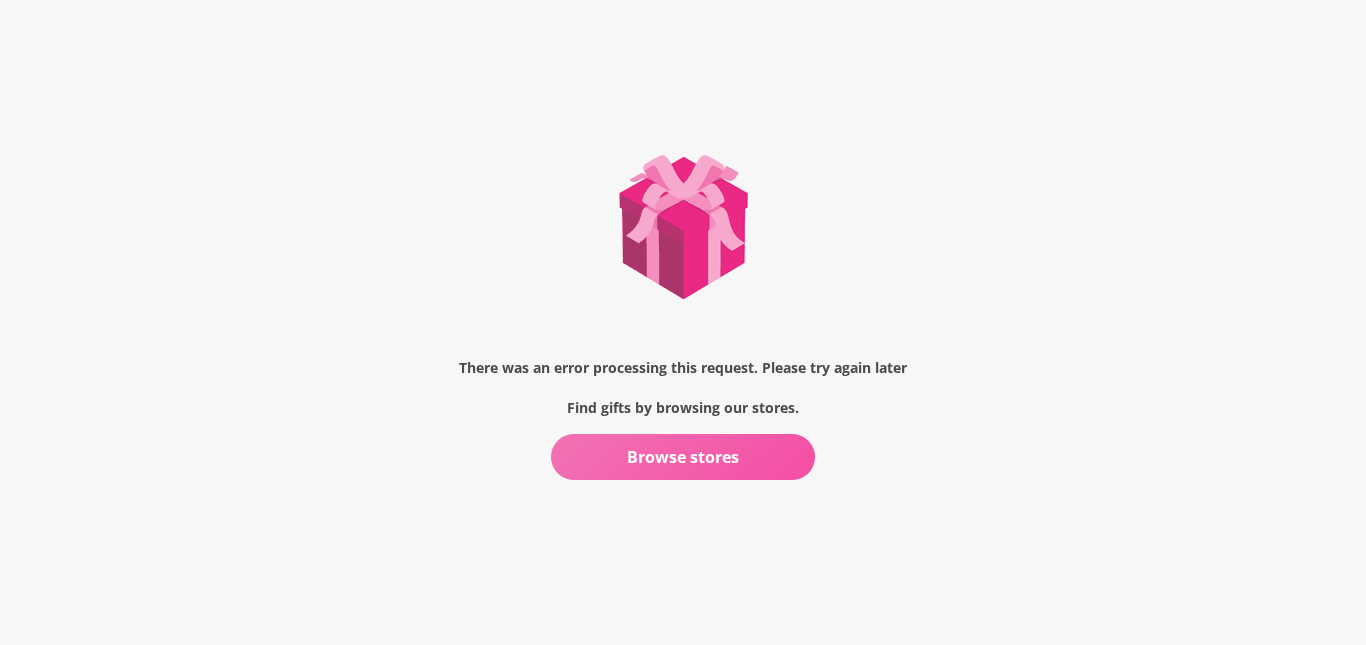 click on "Browse stores" at bounding box center (683, 457) 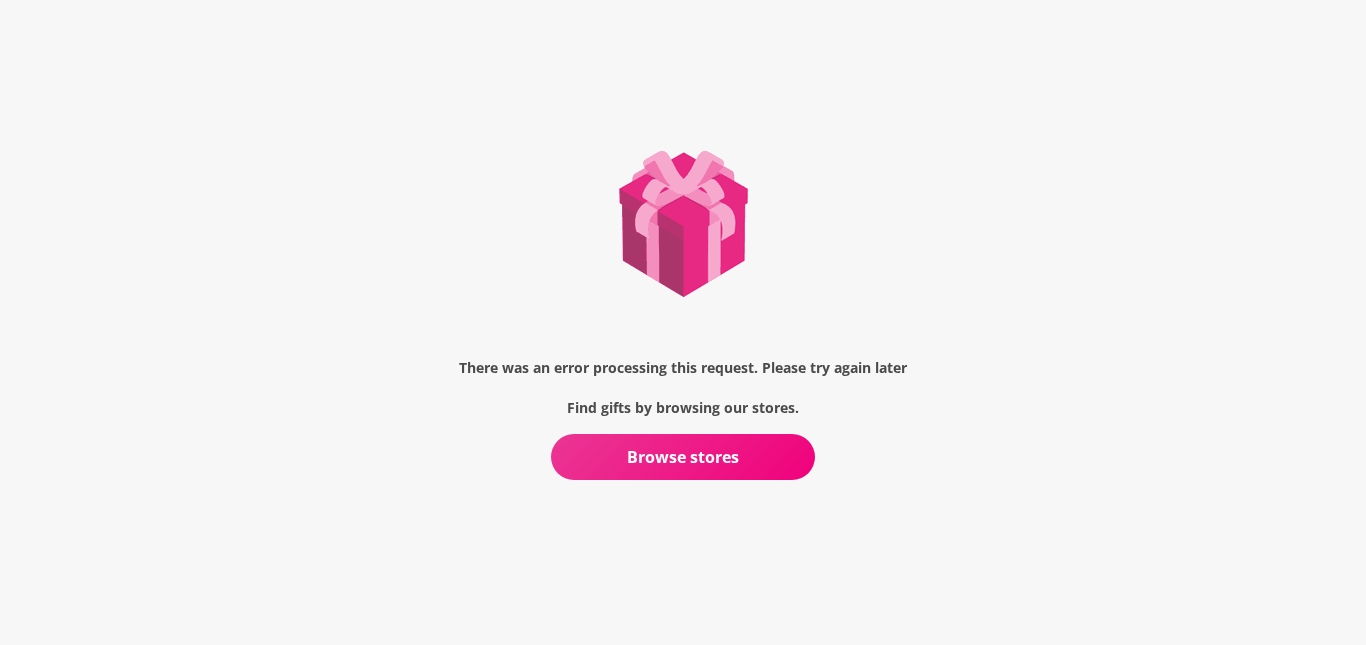 scroll, scrollTop: 0, scrollLeft: 0, axis: both 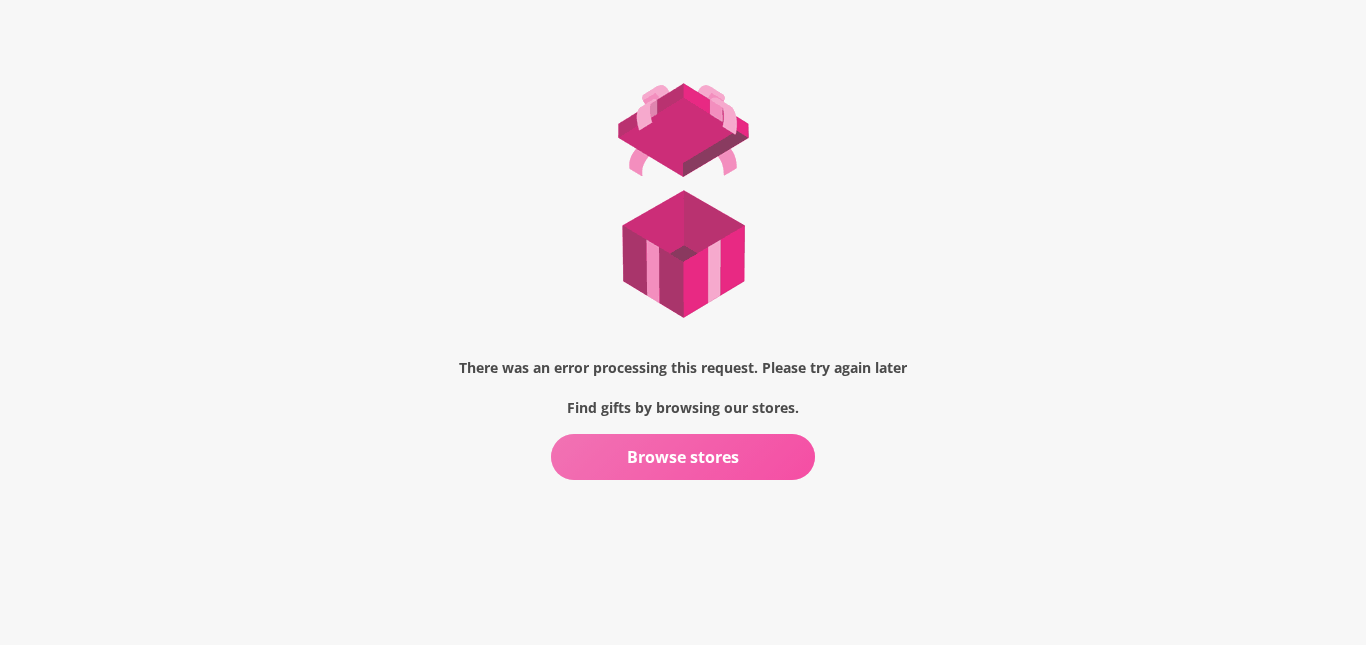 click on "Browse stores" at bounding box center [683, 457] 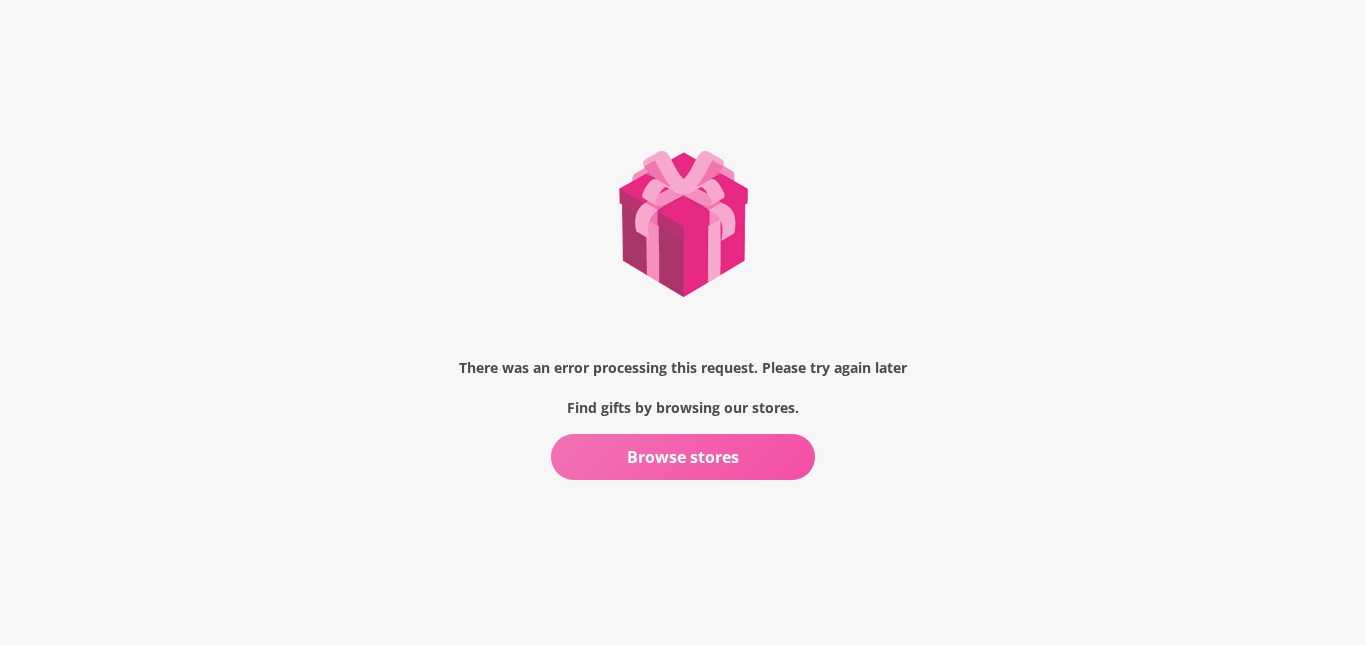 click on "Browse stores" at bounding box center [683, 457] 